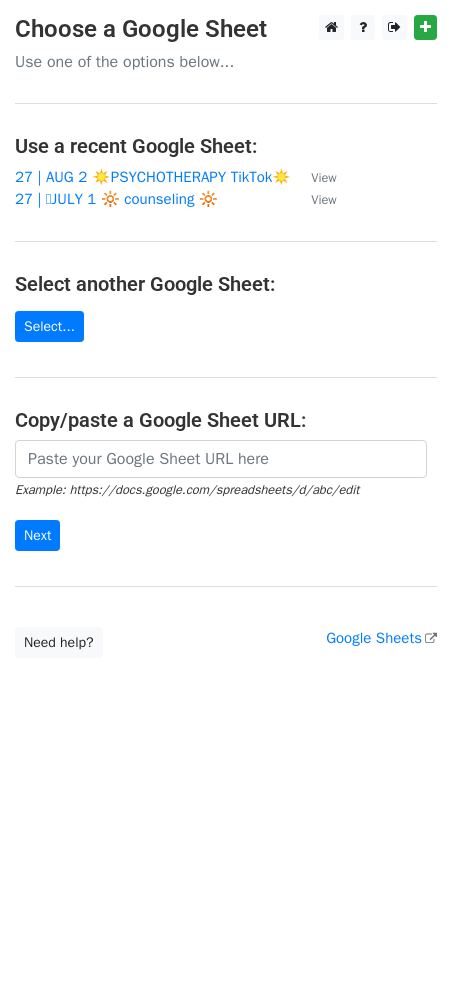 scroll, scrollTop: 0, scrollLeft: 0, axis: both 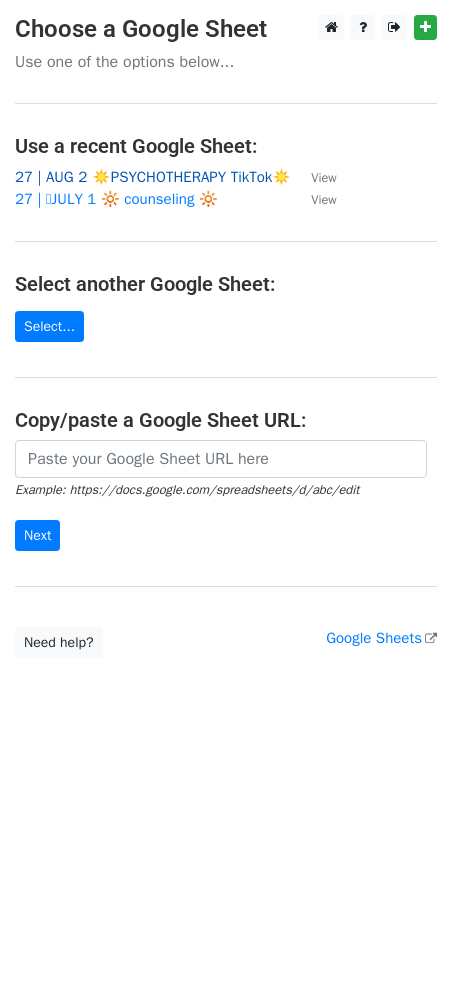 click on "27 | AUG 2 ☀️PSYCHOTHERAPY TikTok☀️" at bounding box center (153, 177) 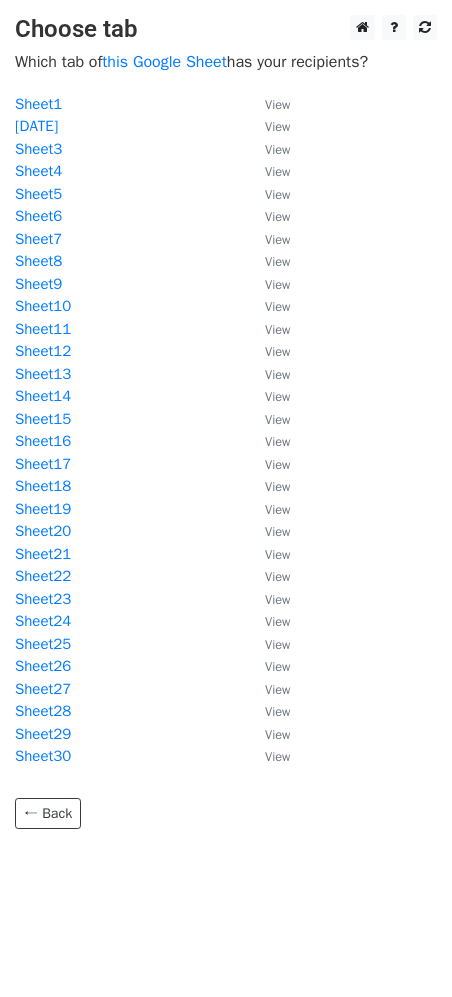 scroll, scrollTop: 0, scrollLeft: 0, axis: both 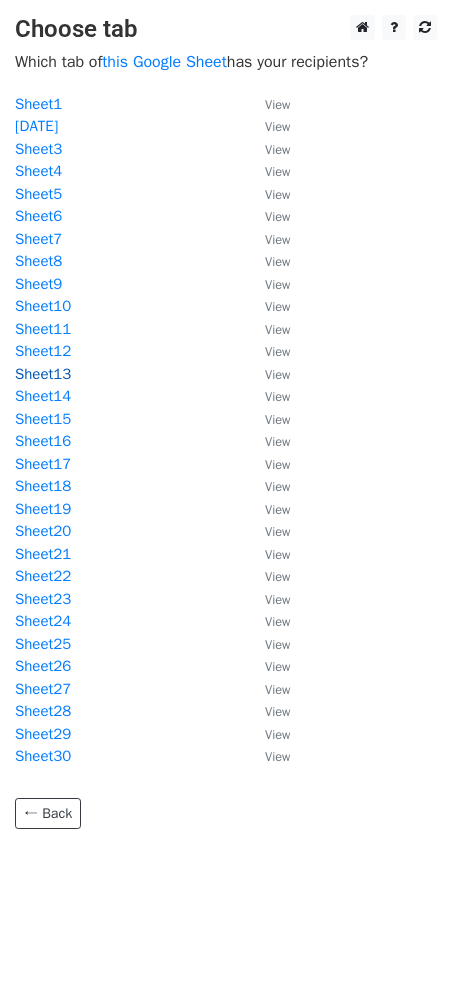 click on "Sheet13" at bounding box center [43, 374] 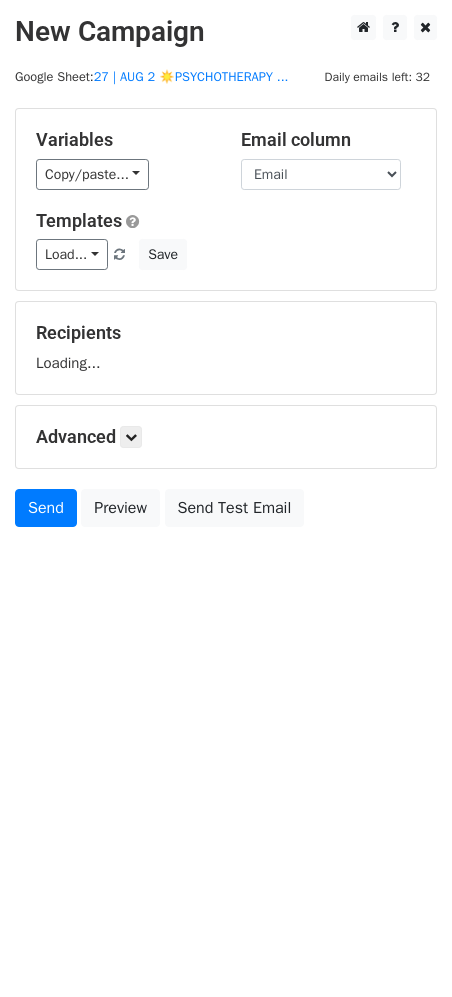 scroll, scrollTop: 0, scrollLeft: 0, axis: both 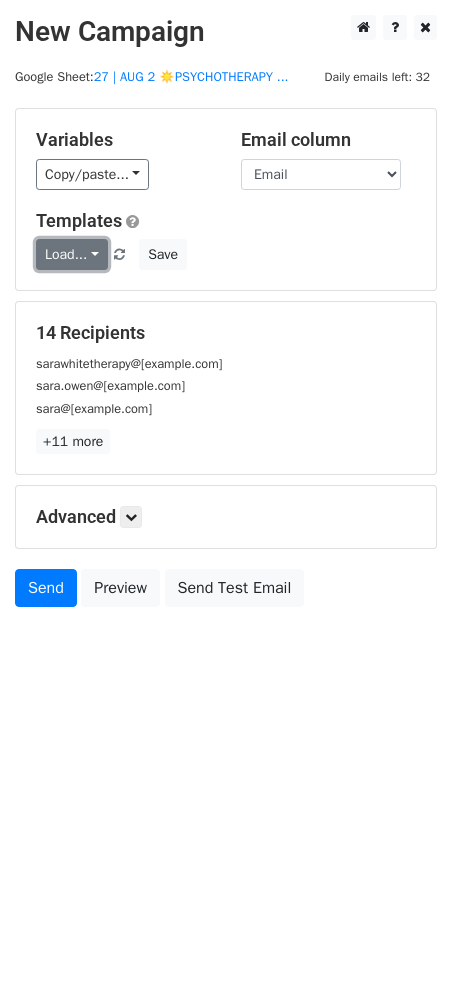 click on "Load..." at bounding box center [72, 254] 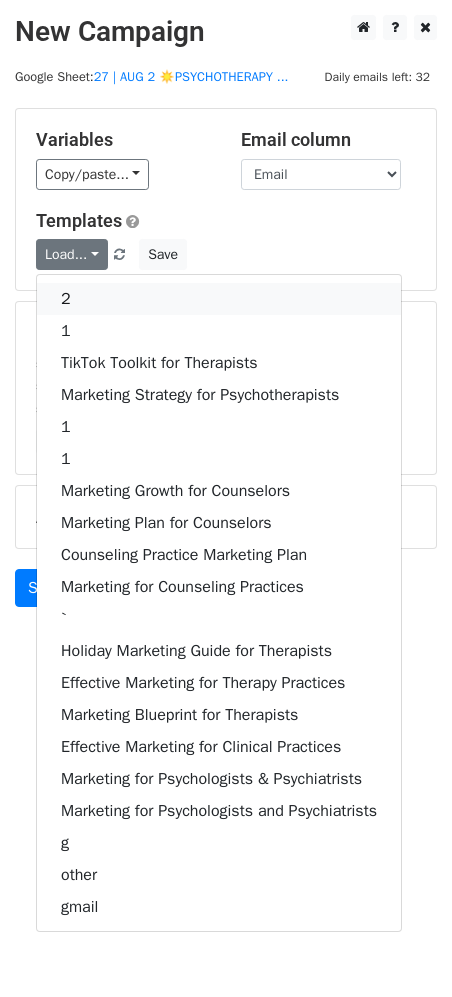 click on "2" at bounding box center [219, 299] 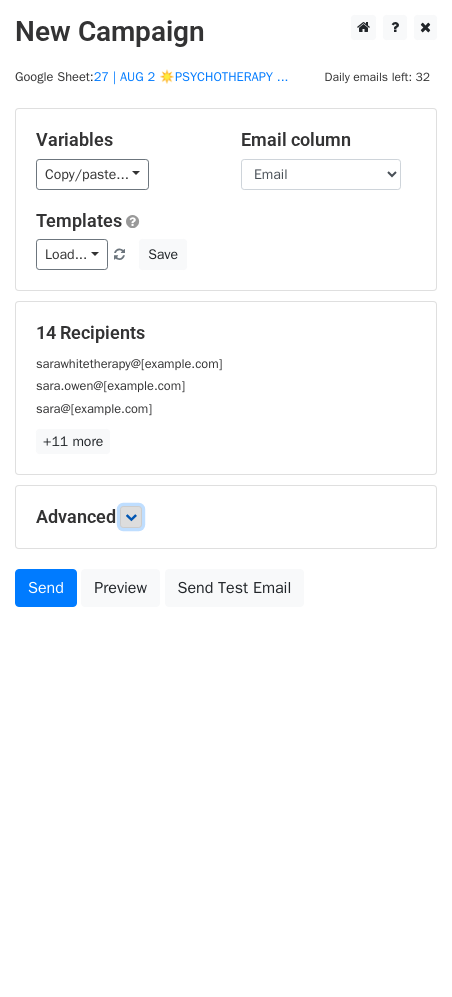 click at bounding box center [131, 517] 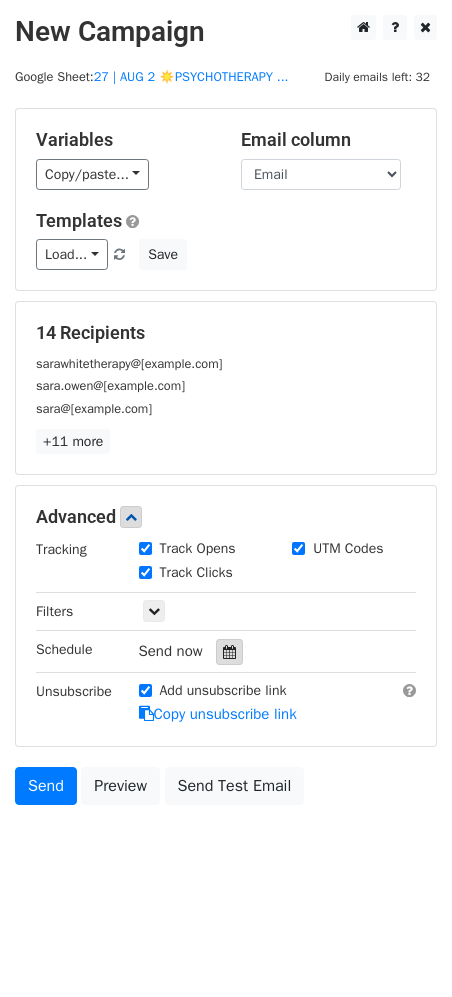 click at bounding box center (229, 652) 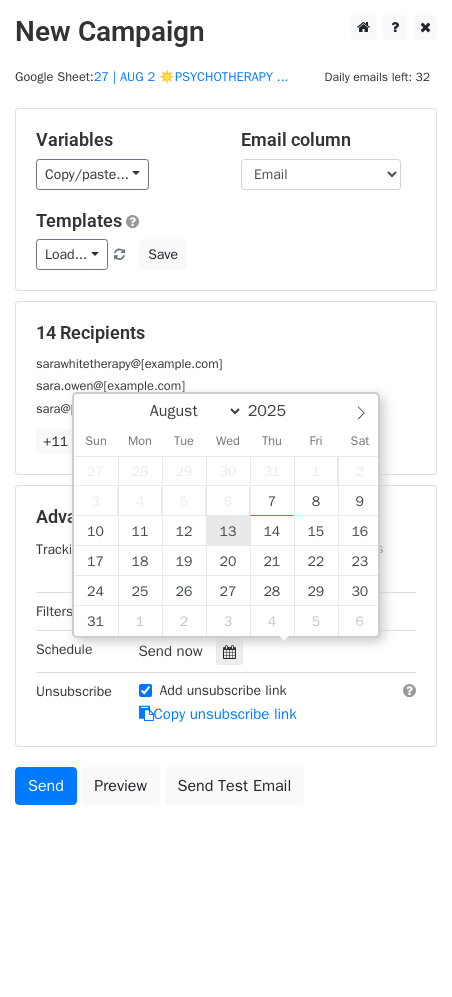 type on "2025-08-13 12:00" 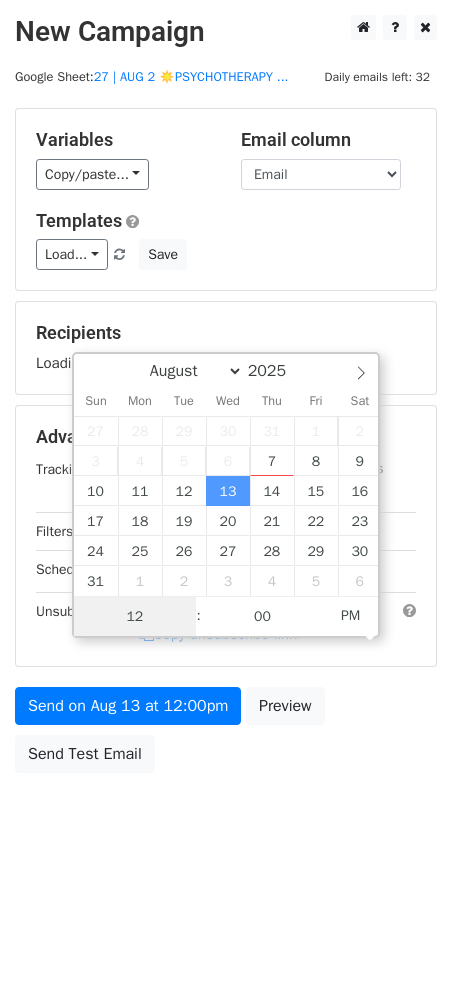 scroll, scrollTop: 1, scrollLeft: 0, axis: vertical 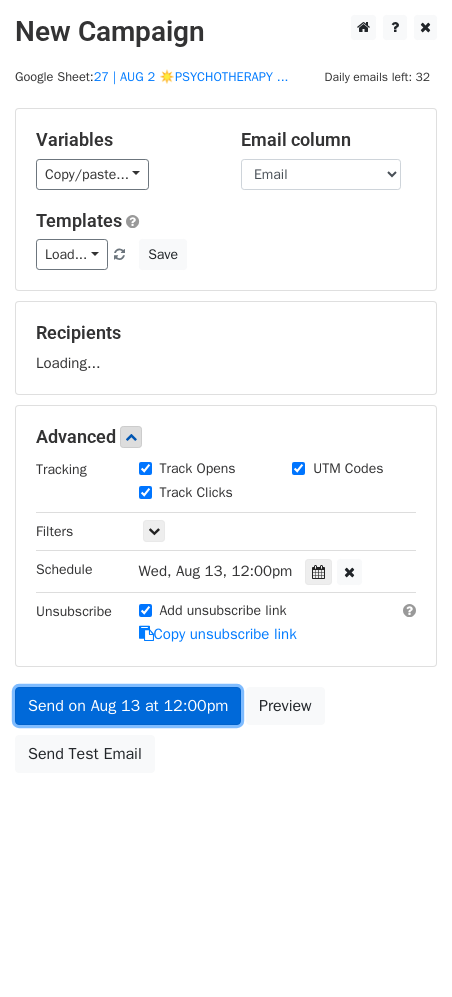 click on "Send on Aug 13 at 12:00pm" at bounding box center [128, 706] 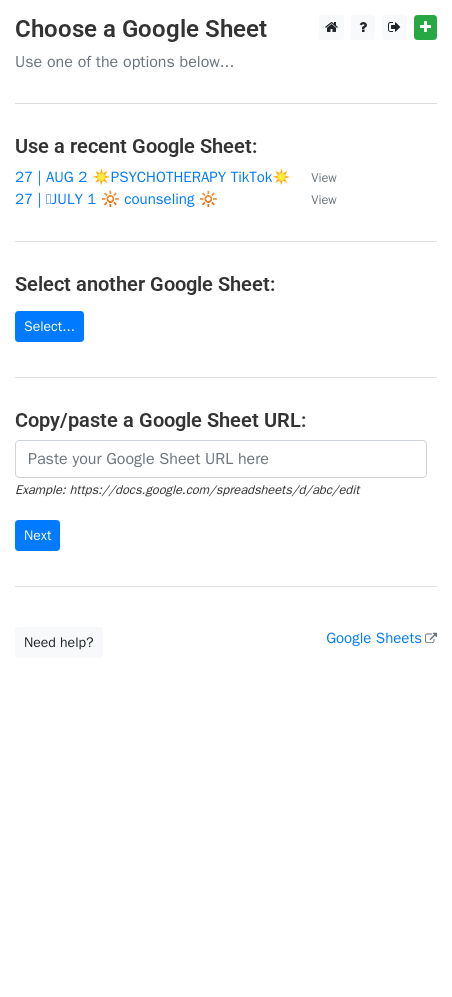 scroll, scrollTop: 0, scrollLeft: 0, axis: both 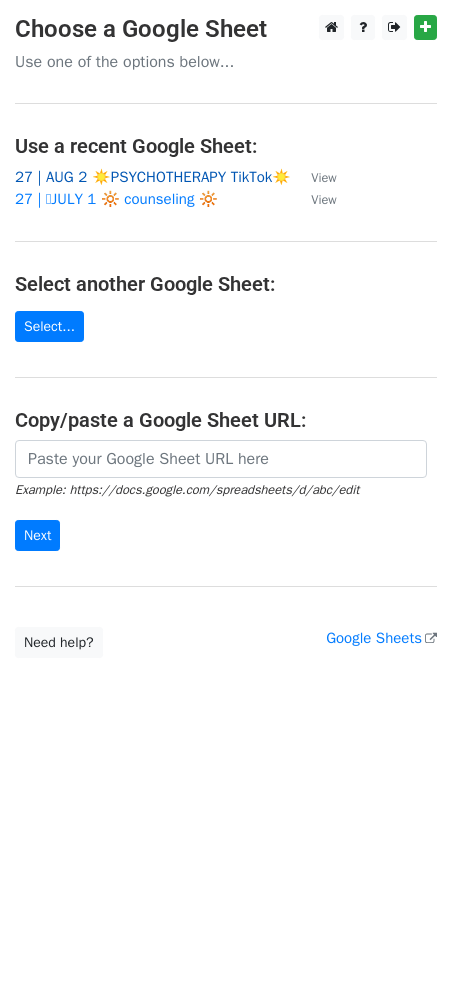 click on "27 | AUG 2 ☀️PSYCHOTHERAPY TikTok☀️" at bounding box center [153, 177] 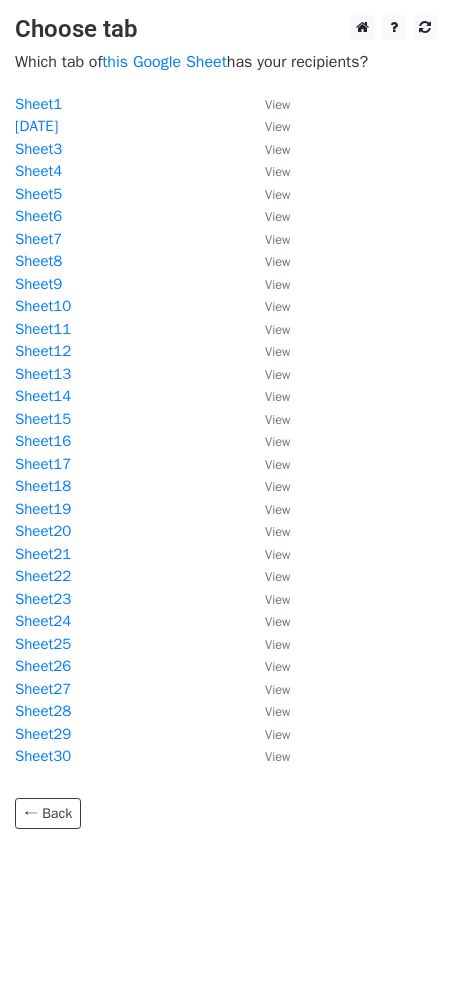 scroll, scrollTop: 0, scrollLeft: 0, axis: both 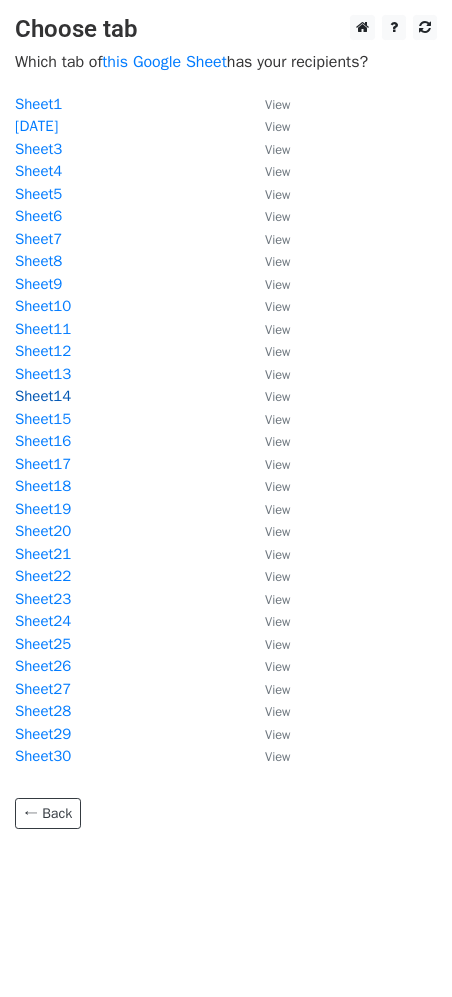 click on "Sheet14" at bounding box center (43, 396) 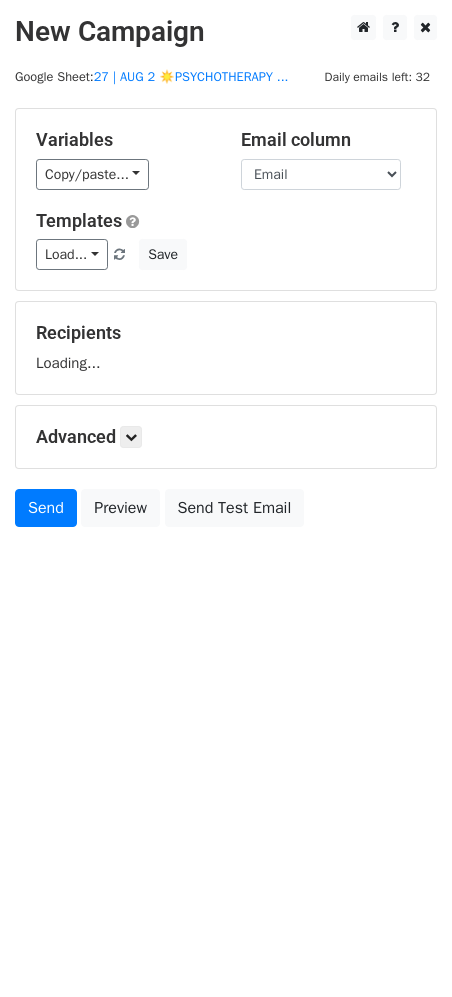 scroll, scrollTop: 0, scrollLeft: 0, axis: both 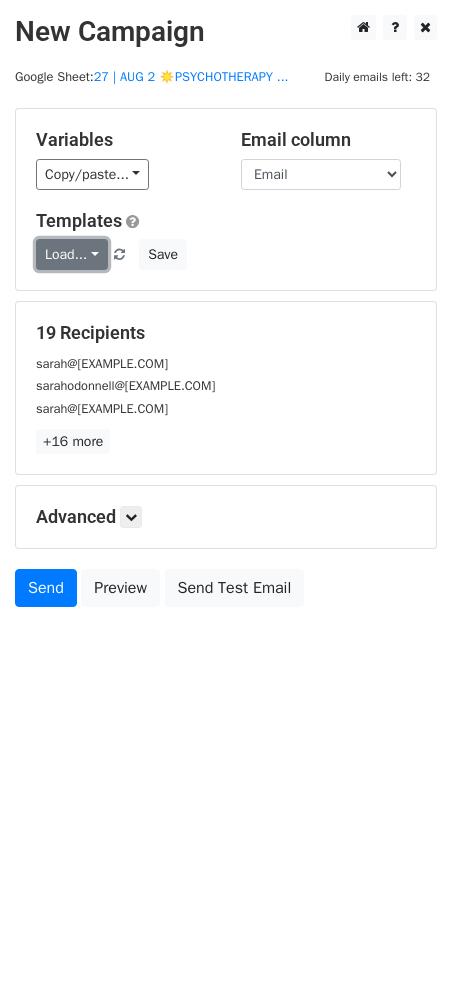 click on "Load..." at bounding box center [72, 254] 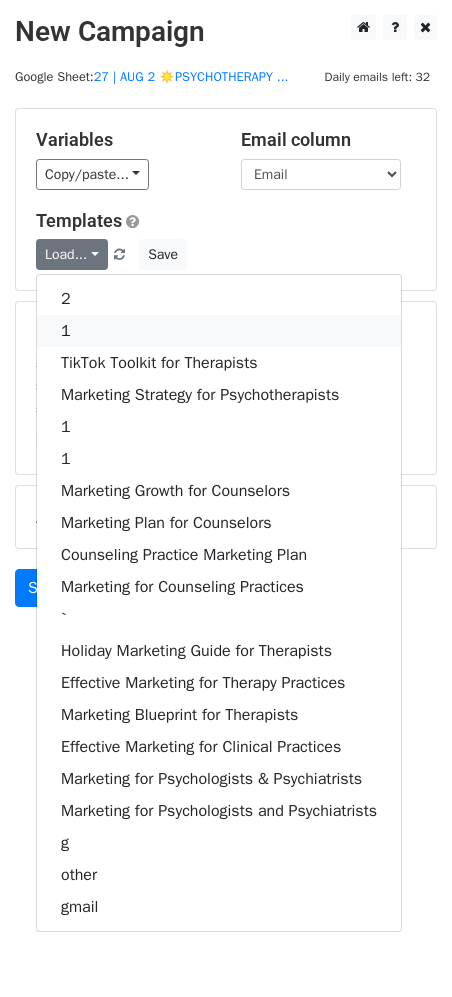 click on "1" at bounding box center (219, 331) 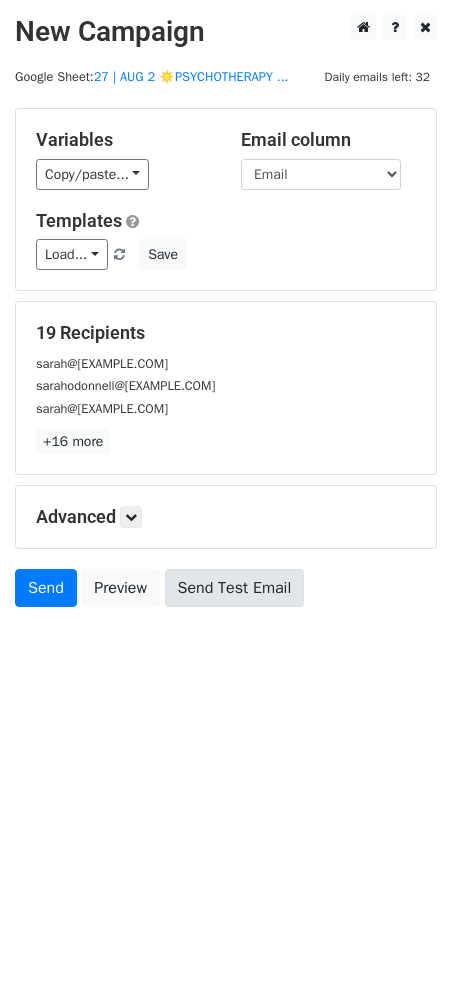 drag, startPoint x: 130, startPoint y: 504, endPoint x: 206, endPoint y: 600, distance: 122.441826 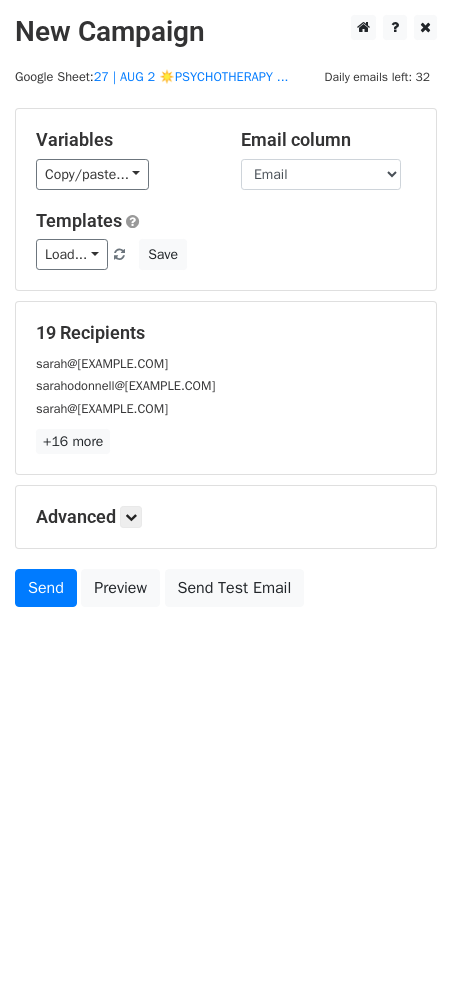 click on "Advanced
Tracking
Track Opens
UTM Codes
Track Clicks
Filters
Only include spreadsheet rows that match the following filters:
Schedule
Send now
Unsubscribe
Add unsubscribe link
Copy unsubscribe link" at bounding box center (226, 517) 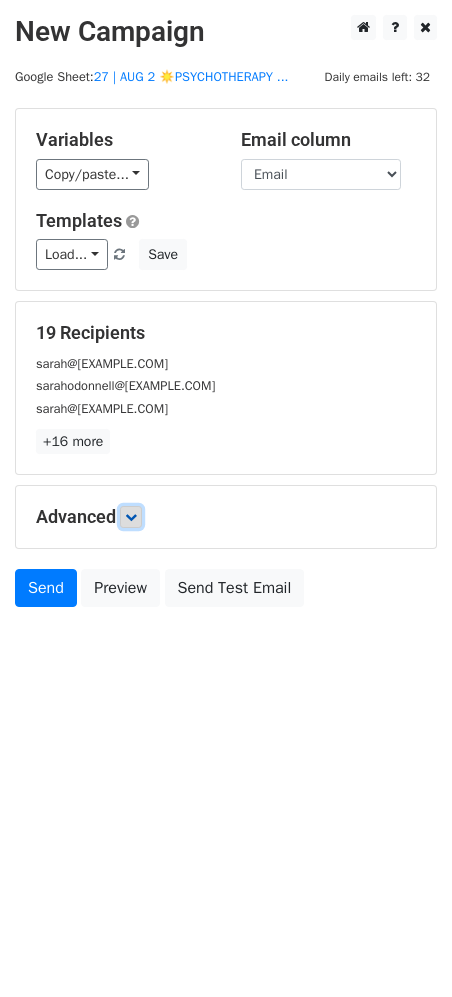 click at bounding box center (131, 517) 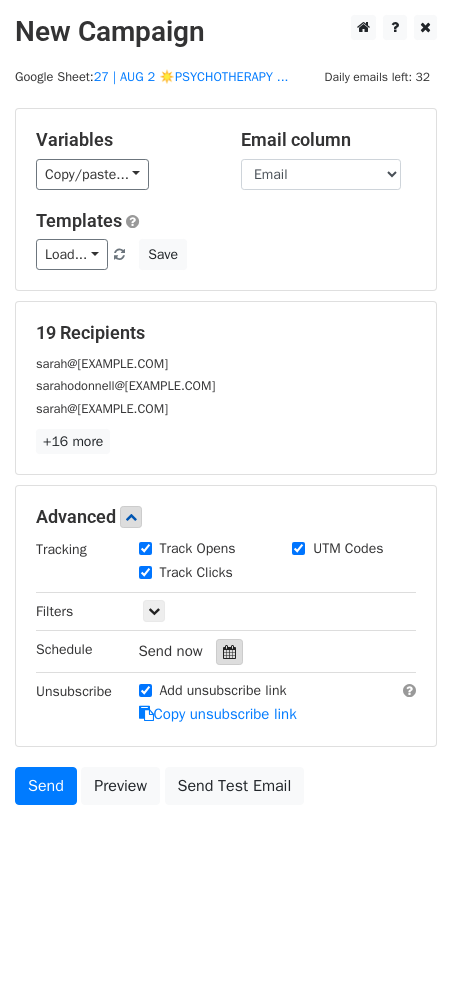 click at bounding box center (229, 652) 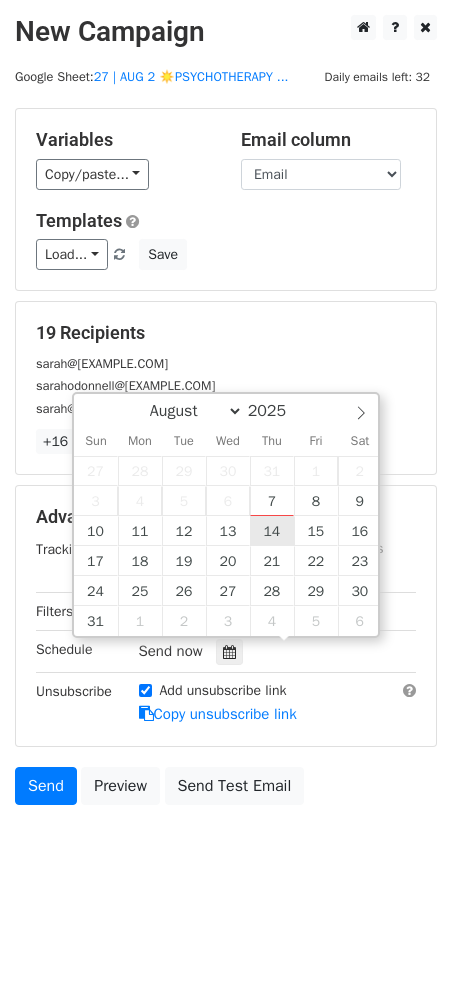 type on "2025-08-14 12:00" 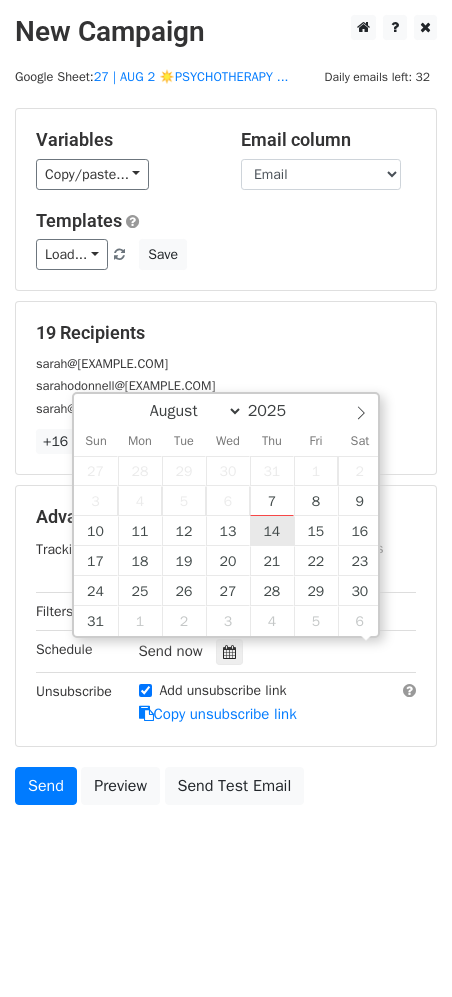 scroll, scrollTop: 1, scrollLeft: 0, axis: vertical 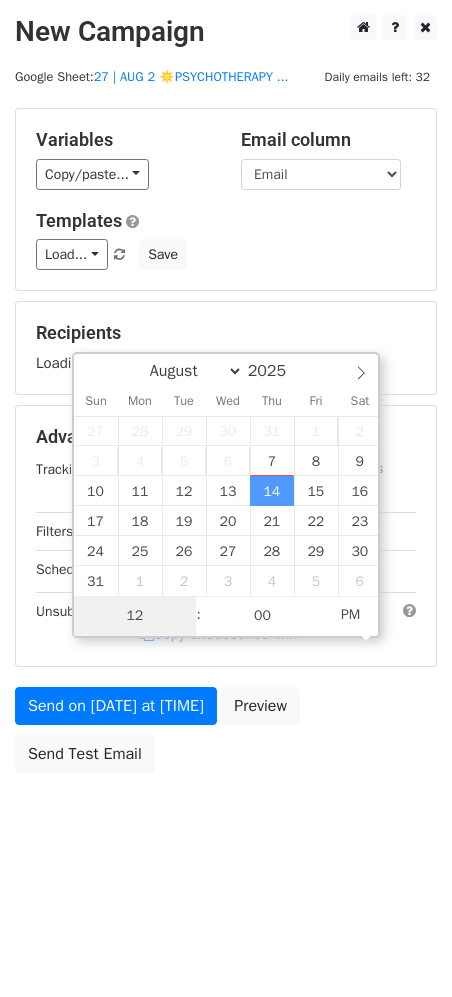 drag, startPoint x: 261, startPoint y: 525, endPoint x: 161, endPoint y: 677, distance: 181.94505 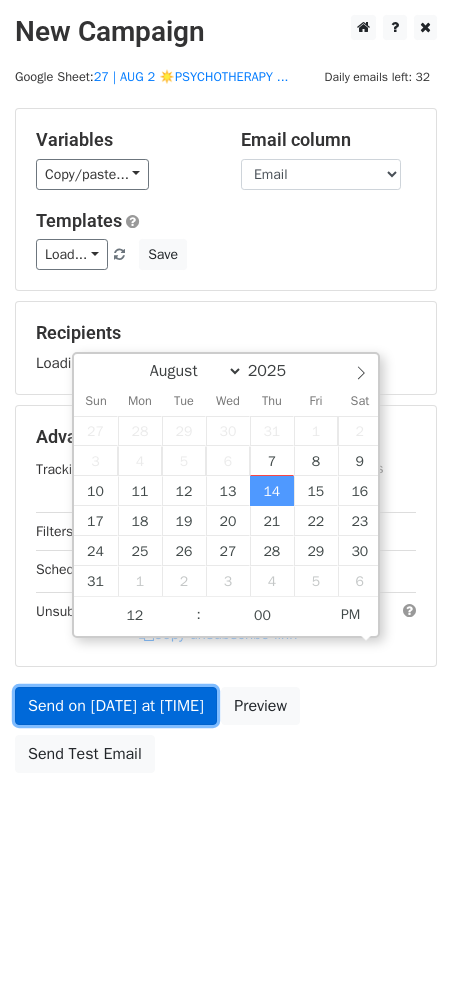 click on "Send on Aug 14 at 12:00pm" at bounding box center (116, 706) 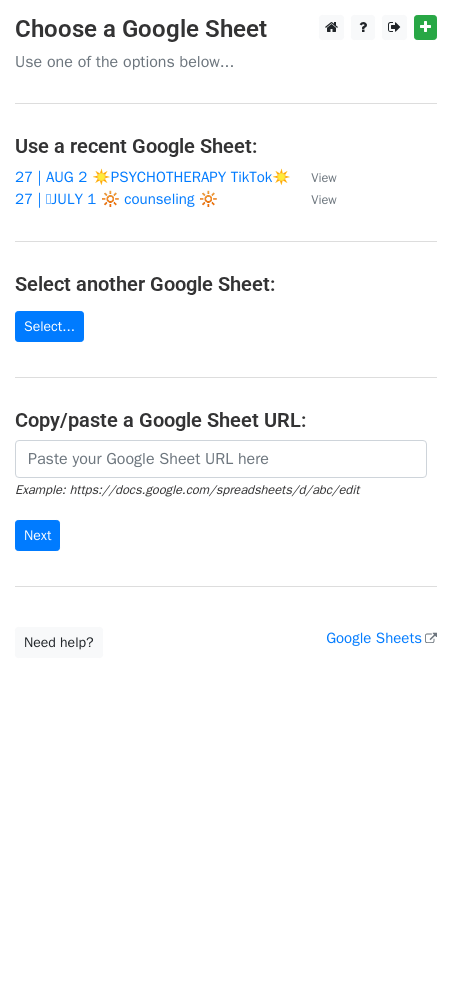 scroll, scrollTop: 0, scrollLeft: 0, axis: both 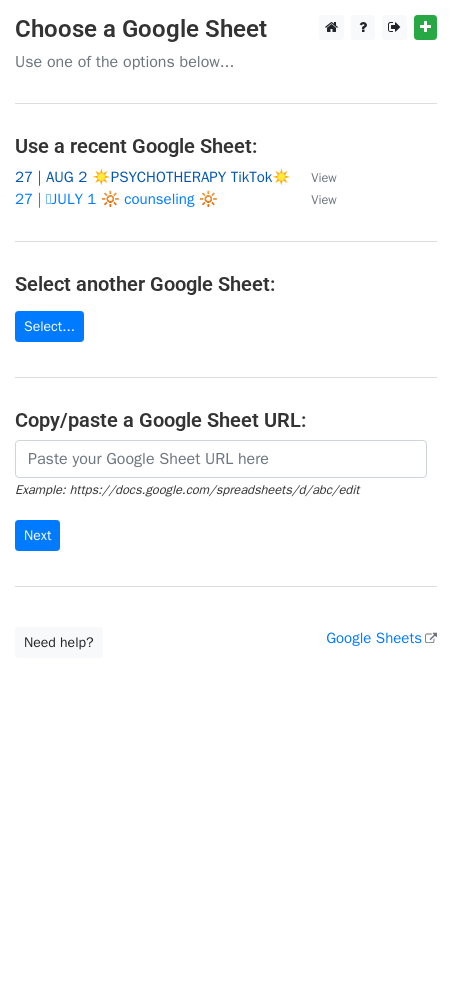 click on "27 | AUG 2 ☀️PSYCHOTHERAPY TikTok☀️" at bounding box center (153, 177) 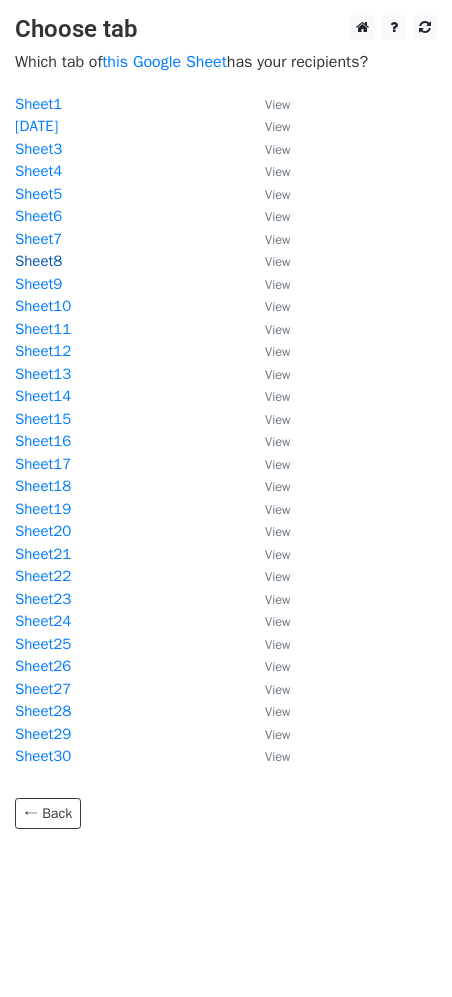 scroll, scrollTop: 0, scrollLeft: 0, axis: both 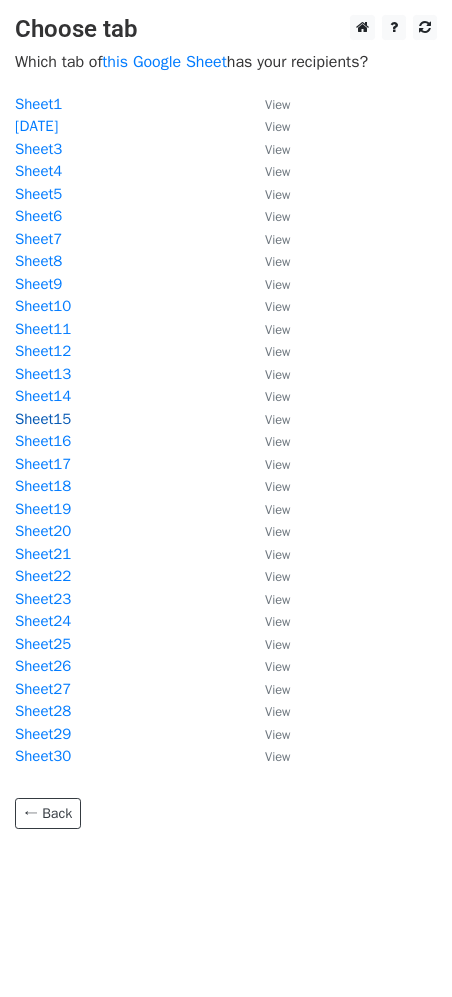 click on "Sheet15" at bounding box center (43, 419) 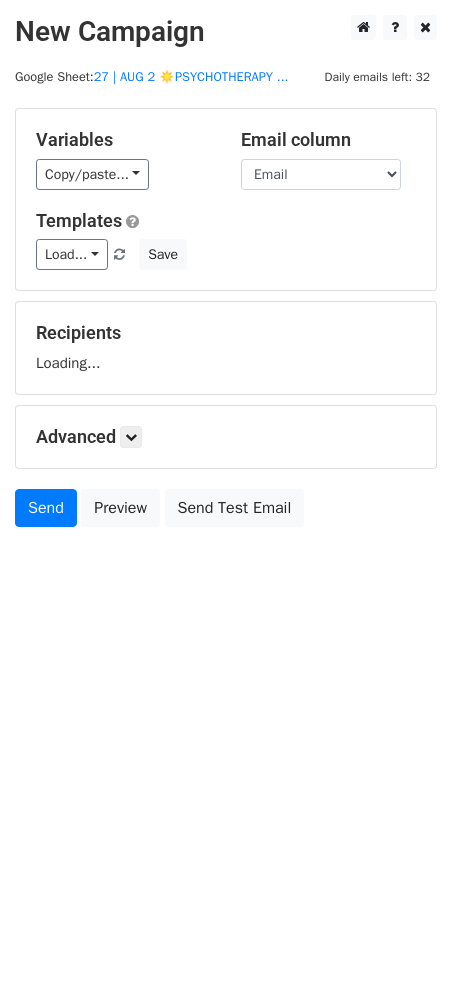 scroll, scrollTop: 0, scrollLeft: 0, axis: both 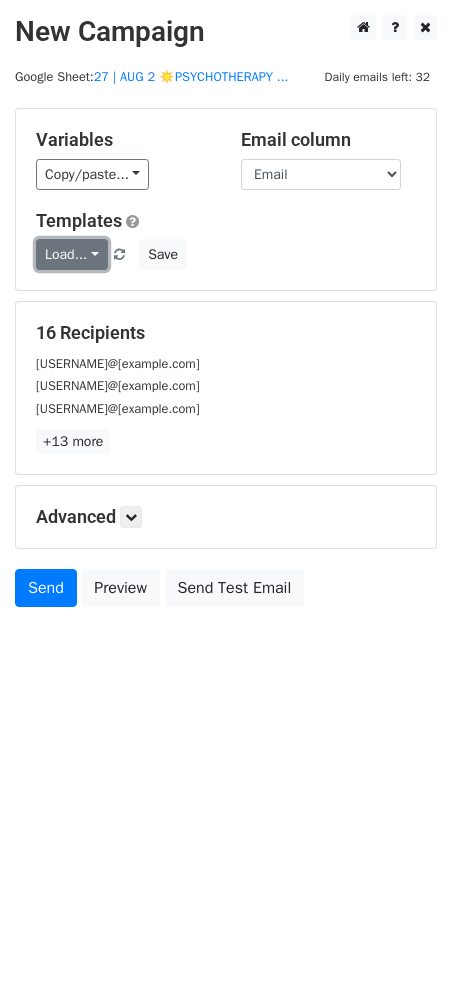 click on "Load..." at bounding box center (72, 254) 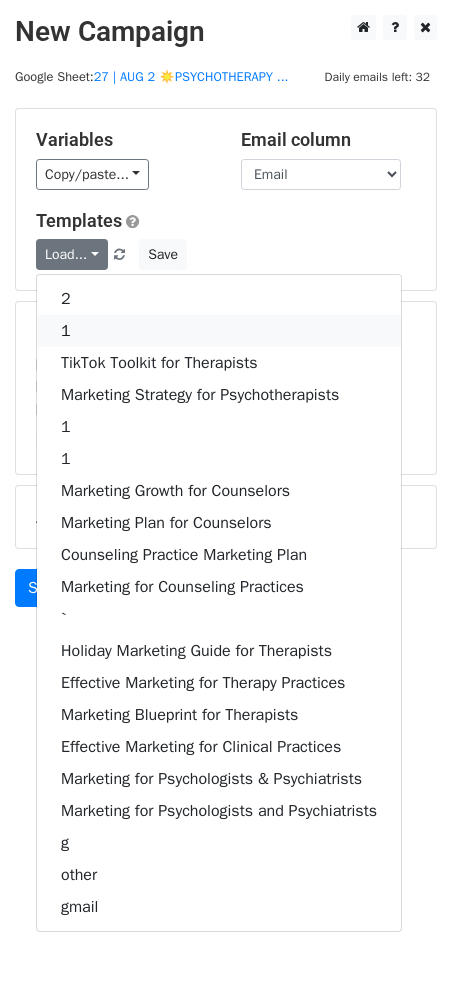 click on "1" at bounding box center [219, 331] 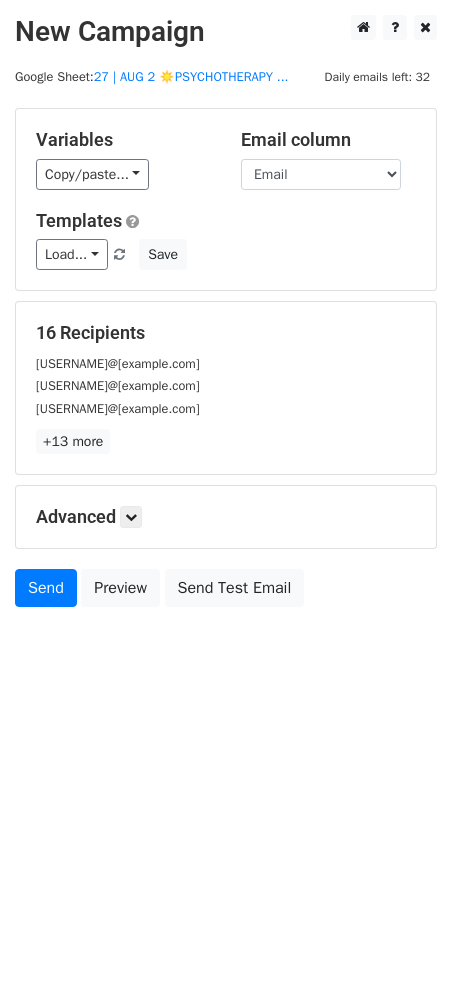 click on "Advanced" at bounding box center (226, 517) 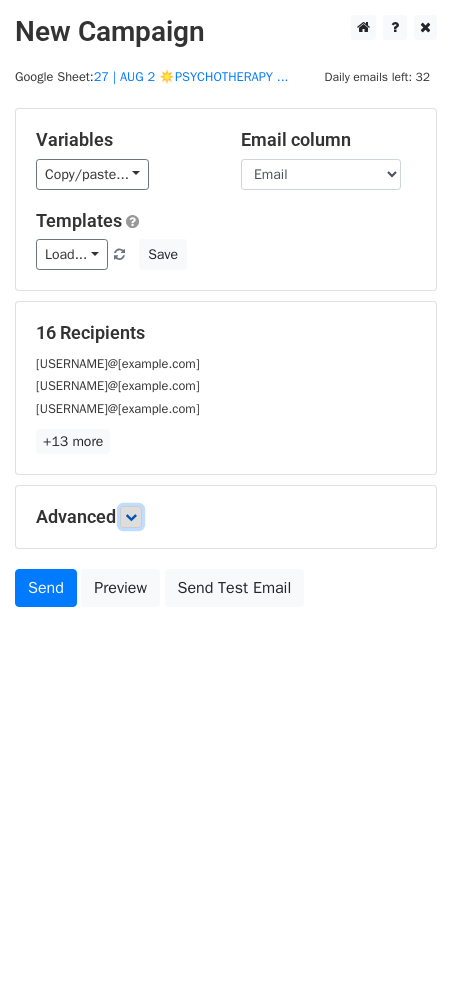 click at bounding box center [131, 517] 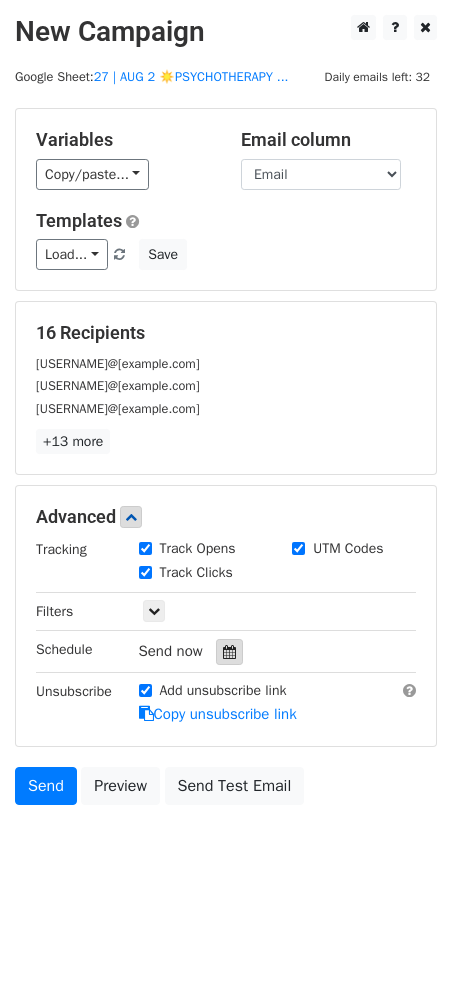 click at bounding box center [229, 652] 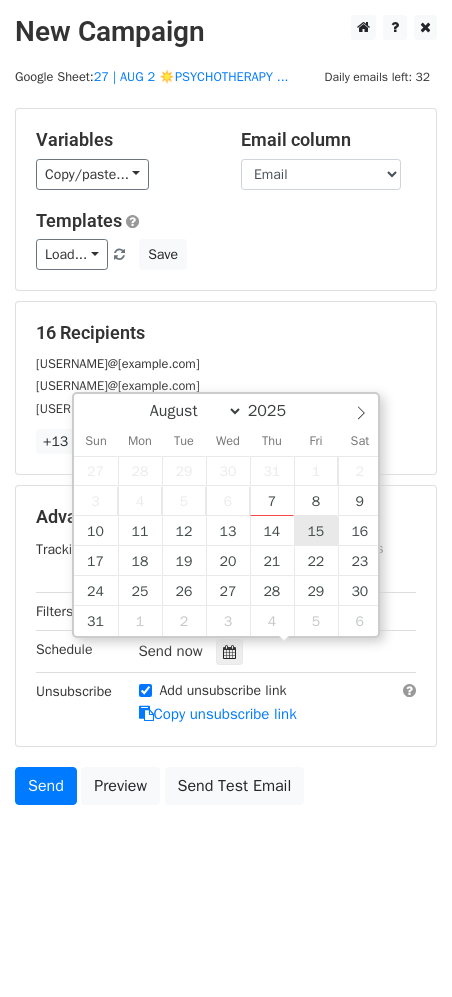 type on "2025-08-15 12:00" 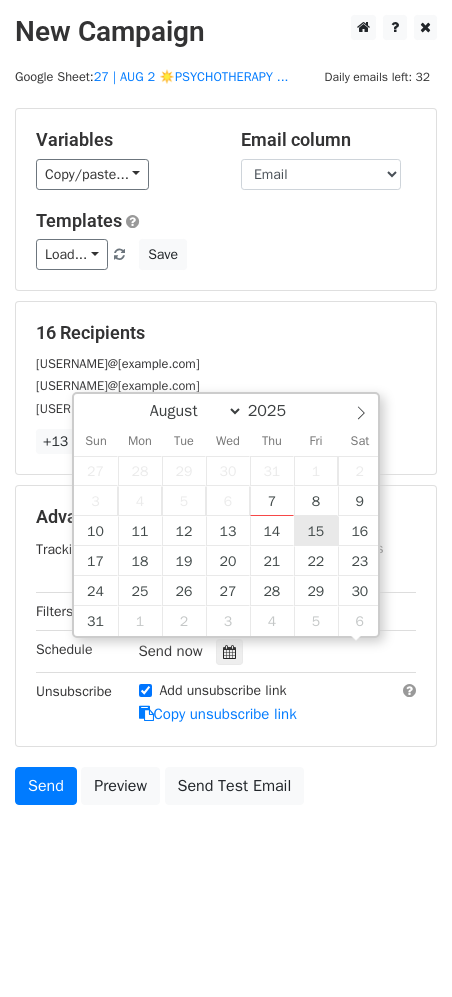 scroll, scrollTop: 1, scrollLeft: 0, axis: vertical 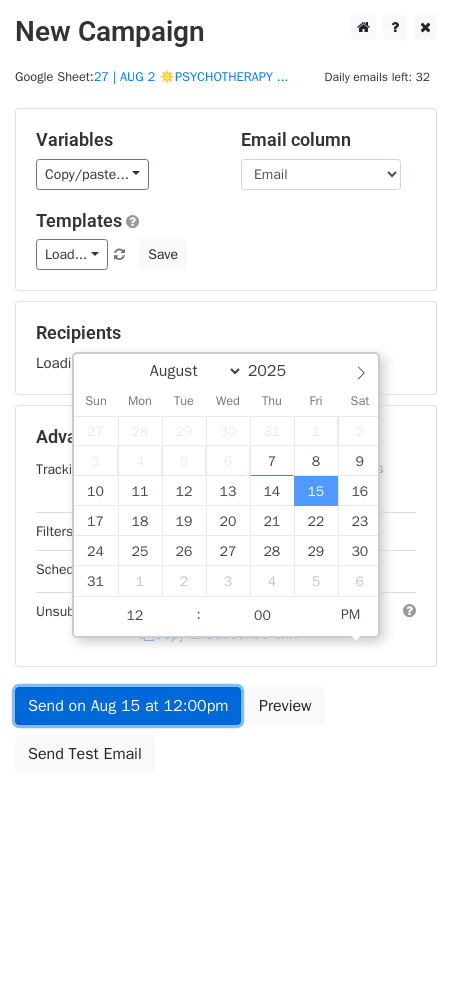 click on "Send on Aug 15 at 12:00pm" at bounding box center [128, 706] 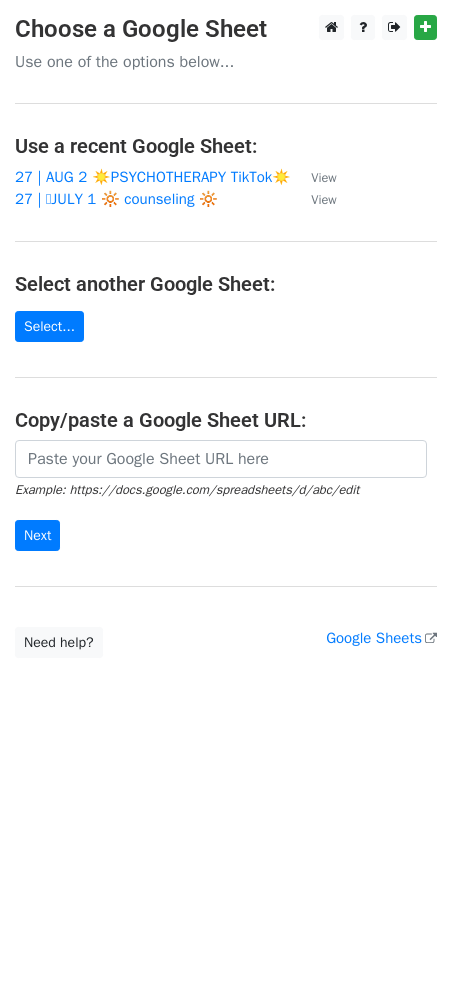 scroll, scrollTop: 0, scrollLeft: 0, axis: both 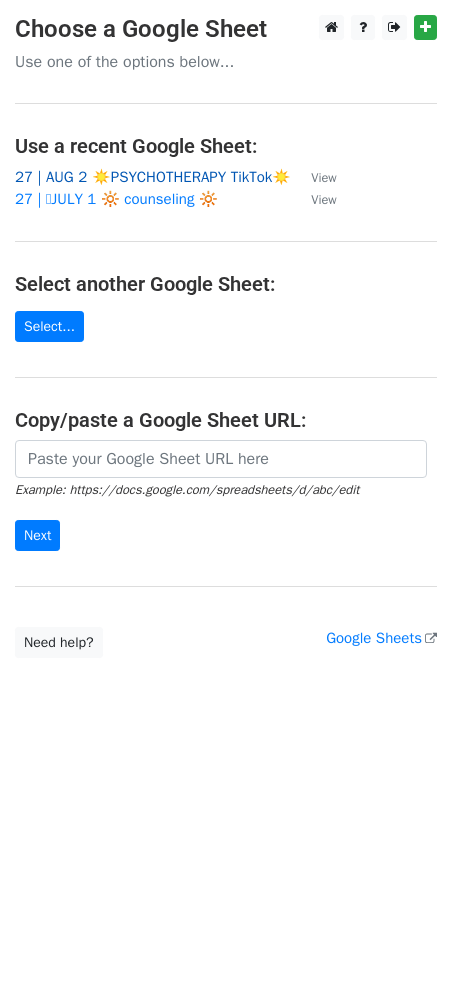 click on "27 | AUG 2 ☀️PSYCHOTHERAPY TikTok☀️" at bounding box center (153, 177) 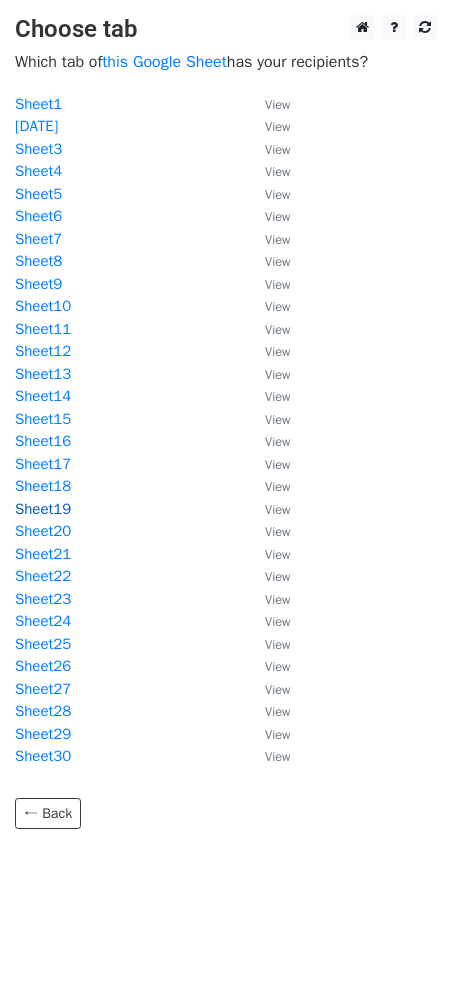 scroll, scrollTop: 0, scrollLeft: 0, axis: both 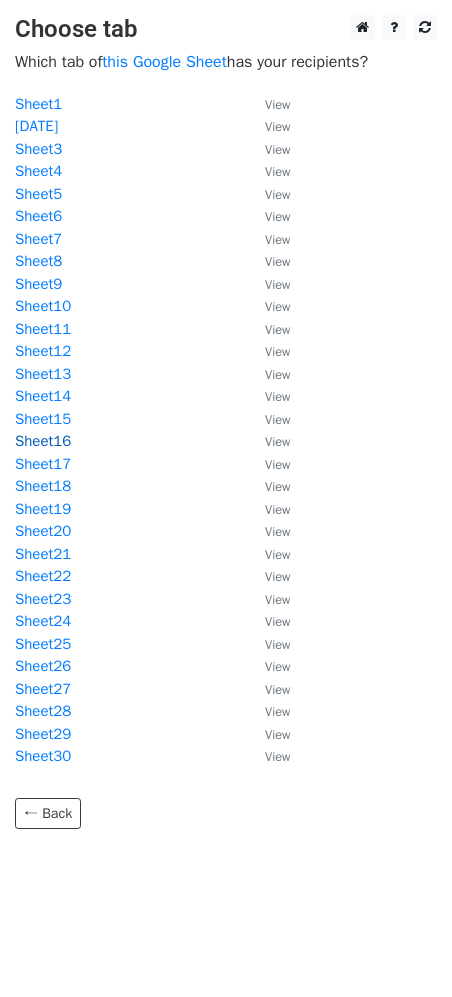 click on "Sheet16" at bounding box center (43, 441) 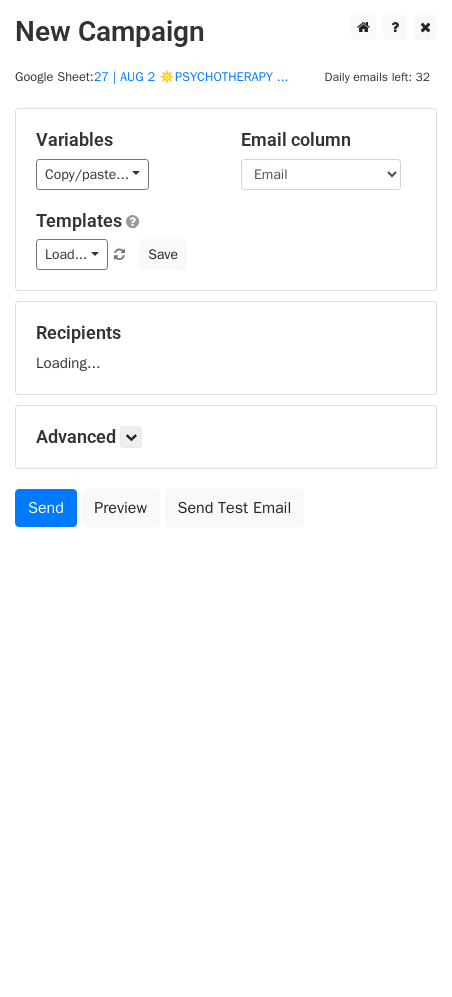 scroll, scrollTop: 0, scrollLeft: 0, axis: both 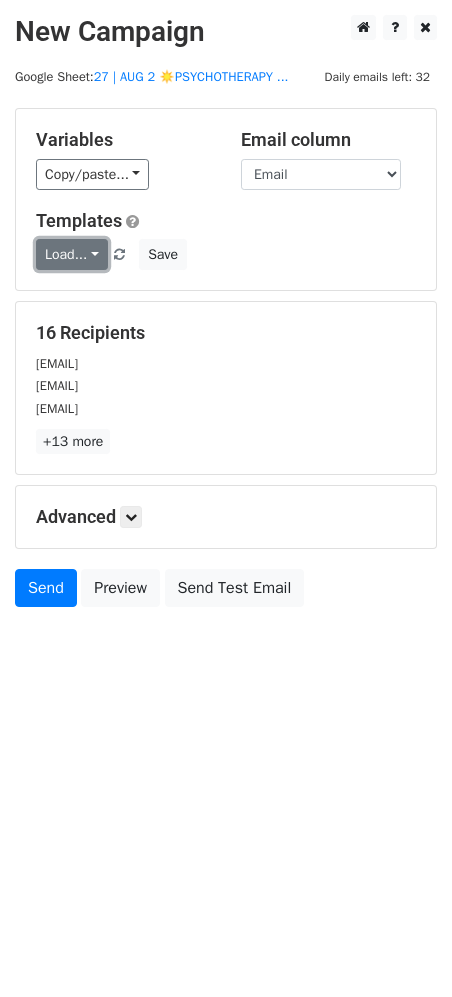 click on "Load..." at bounding box center (72, 254) 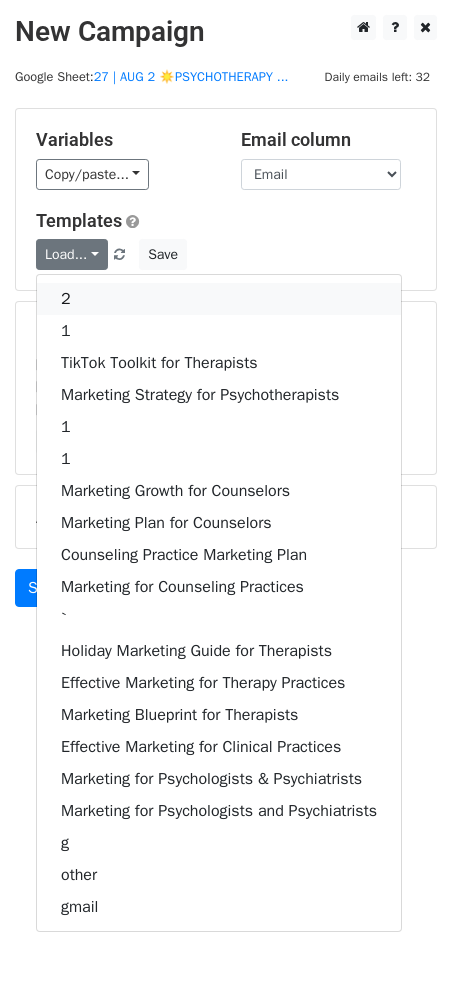 click on "2" at bounding box center [219, 299] 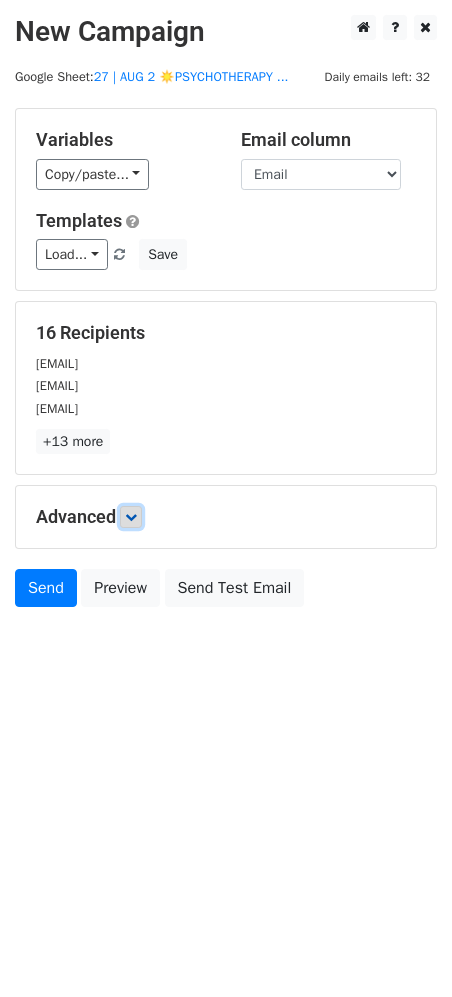 click at bounding box center [131, 517] 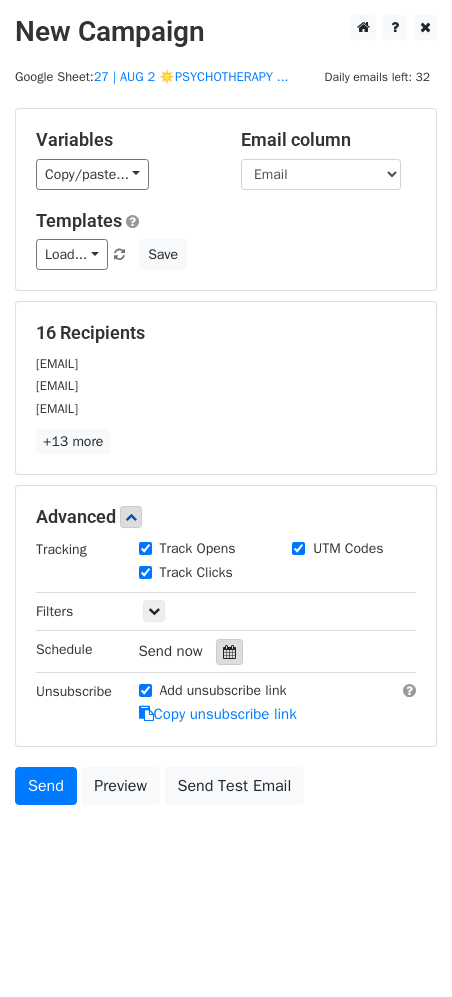 click at bounding box center [229, 652] 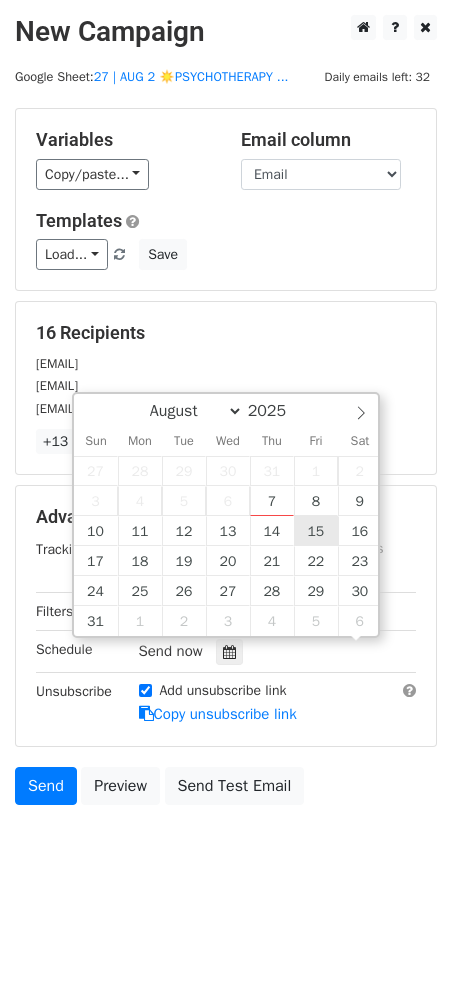 scroll, scrollTop: 1, scrollLeft: 0, axis: vertical 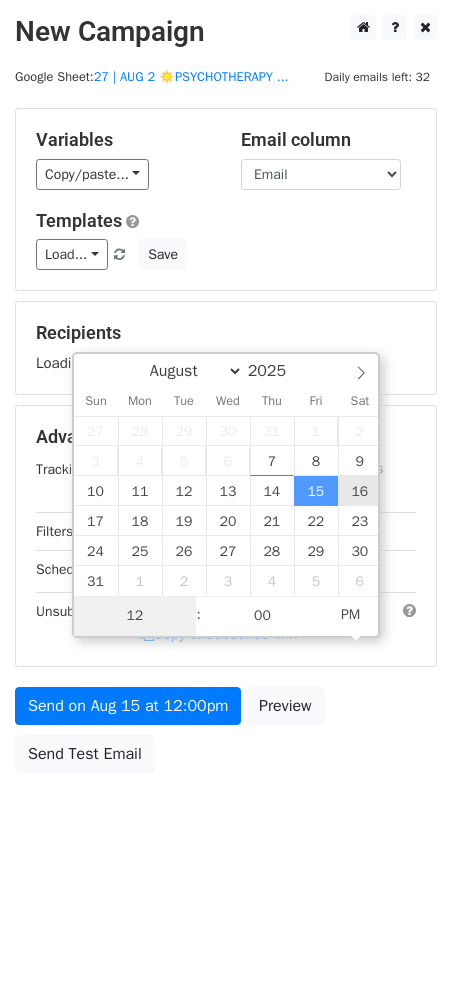 type on "[DATE] [TIME]" 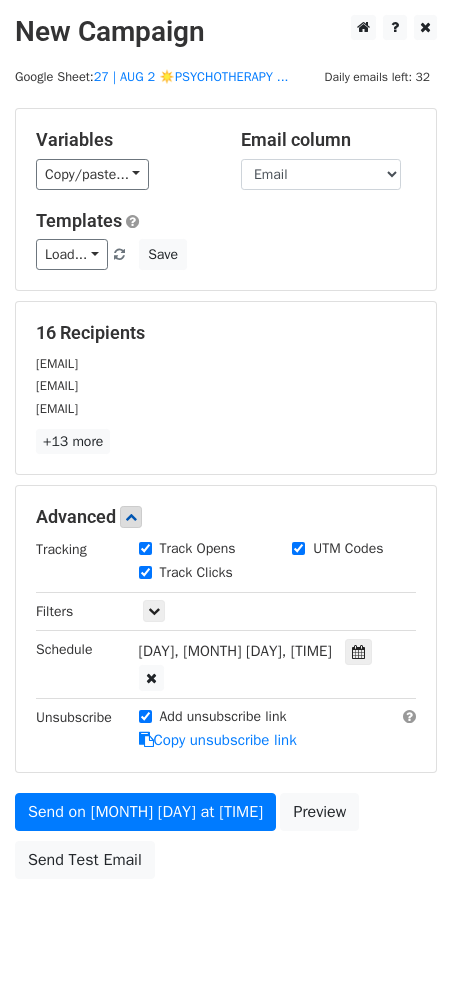 click on "16 Recipients
[EMAIL]
[EMAIL]
[EMAIL]
+13 more
16 Recipients
×
[EMAIL]
[EMAIL]
[EMAIL]
[EMAIL]" at bounding box center (226, 498) 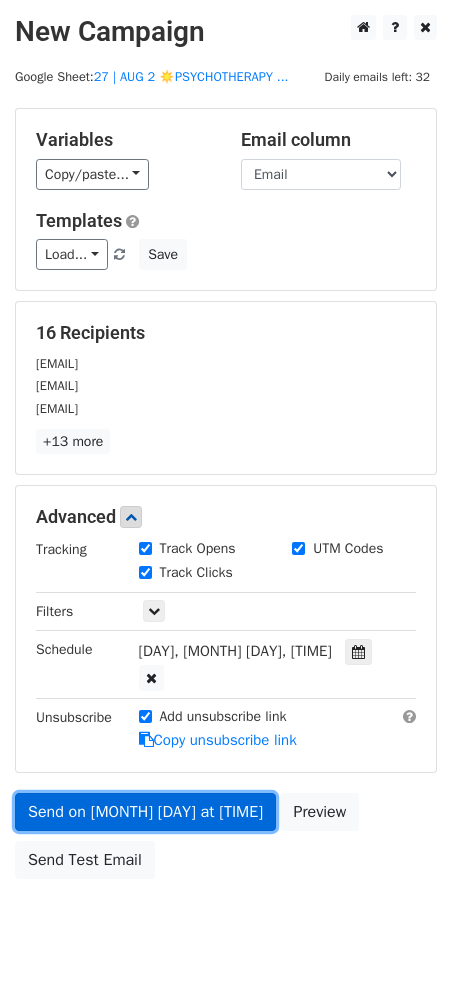click on "Send on [MONTH] [DAY] at [TIME]" at bounding box center [145, 812] 